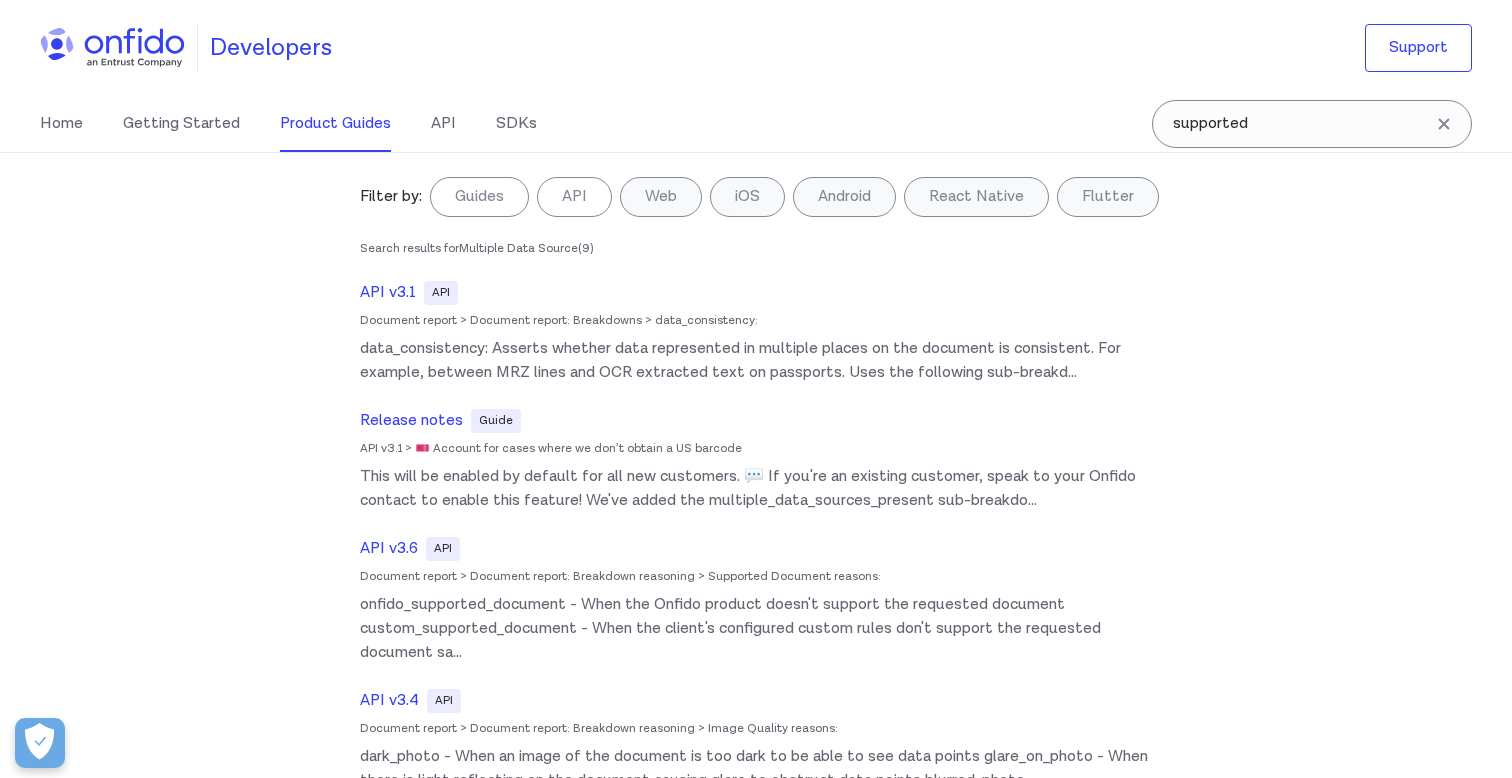 scroll, scrollTop: 0, scrollLeft: 0, axis: both 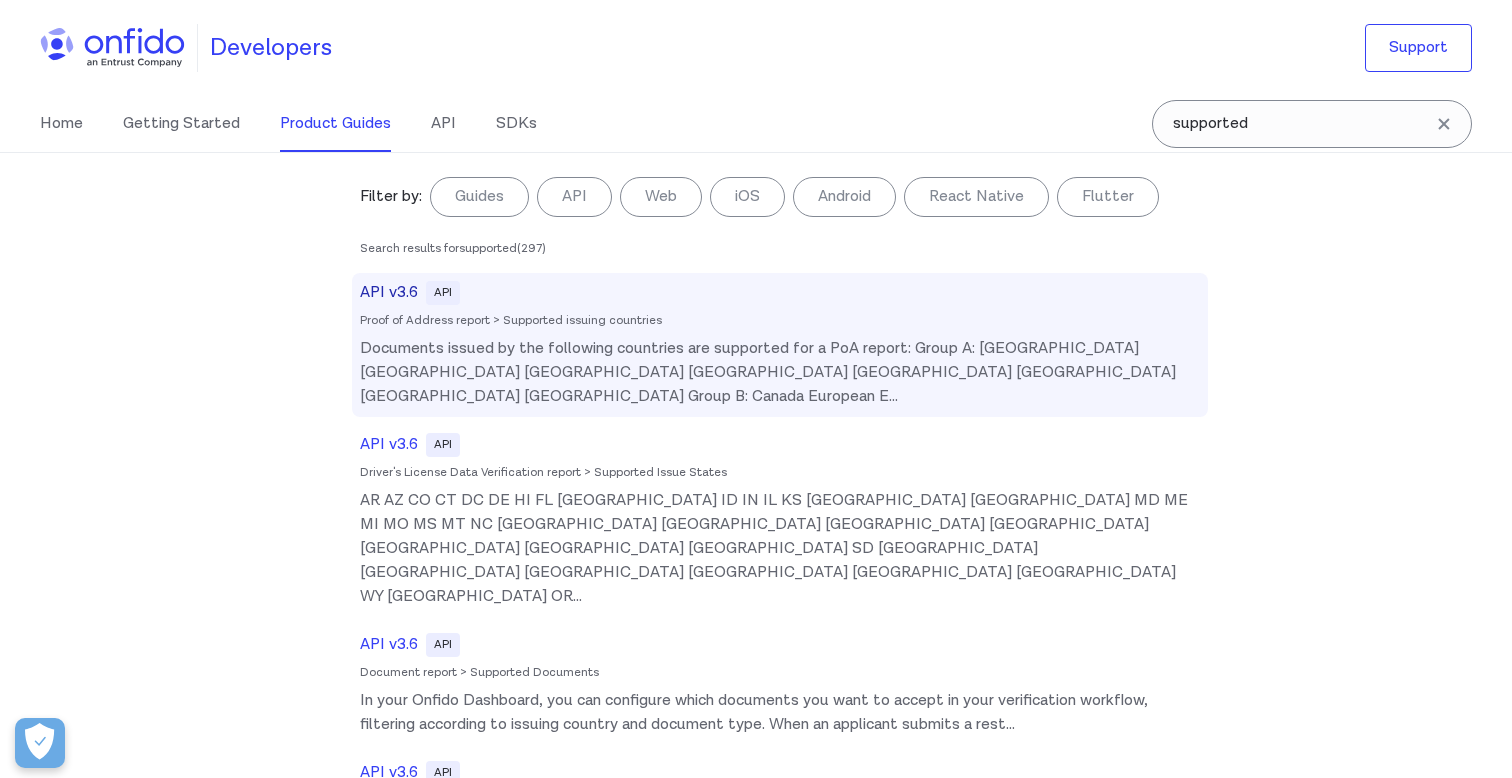 click on "API v3.6 API Proof of Address report > Supported issuing countries Documents issued by the following countries are supported for a PoA report:
Group A:
Andorra
Gibraltar
Isle of Man
Jersey
Monaco
San Marino
Switzerland
United Kingdom
Group B:
Canada
European E ..." at bounding box center (780, 345) 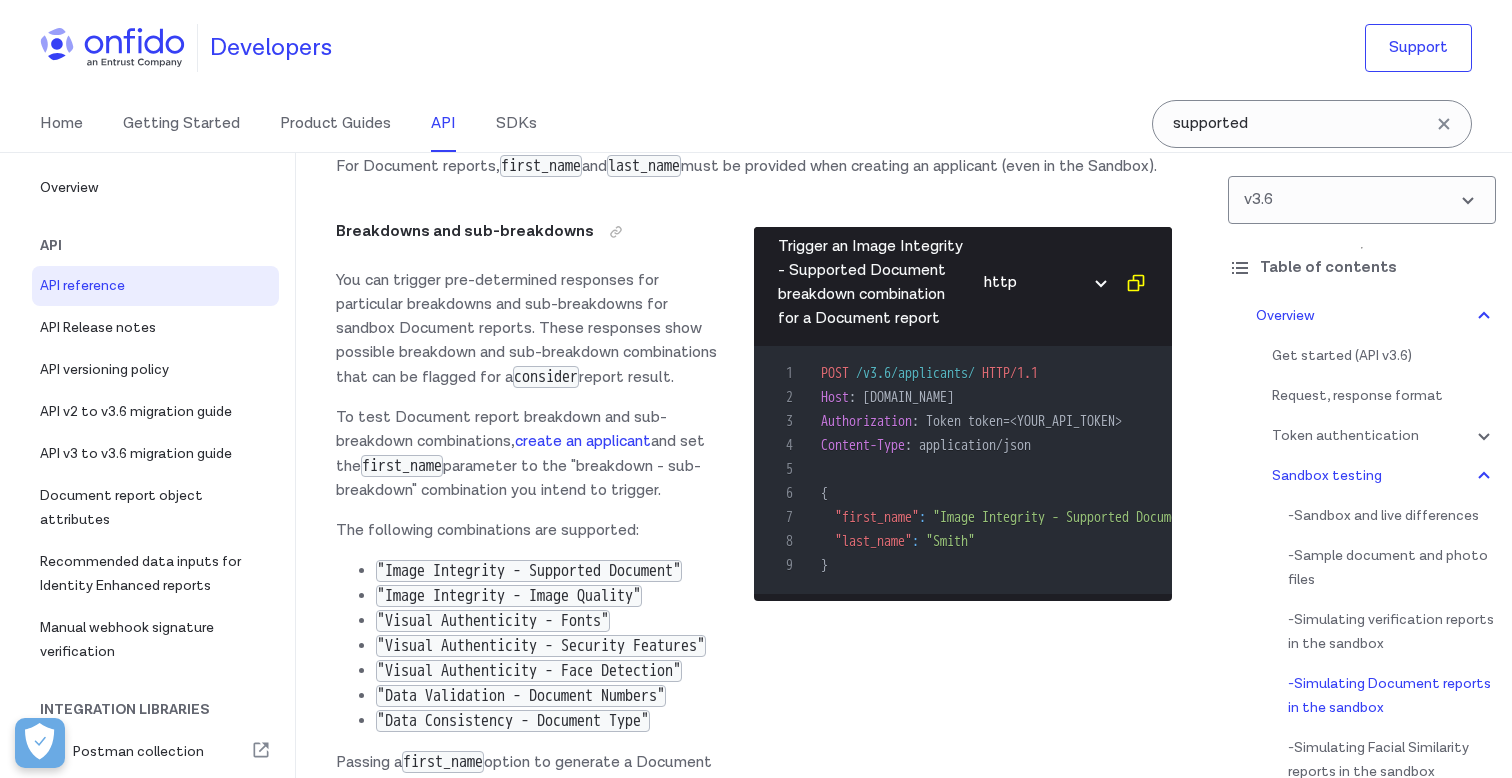 scroll, scrollTop: 5622, scrollLeft: 0, axis: vertical 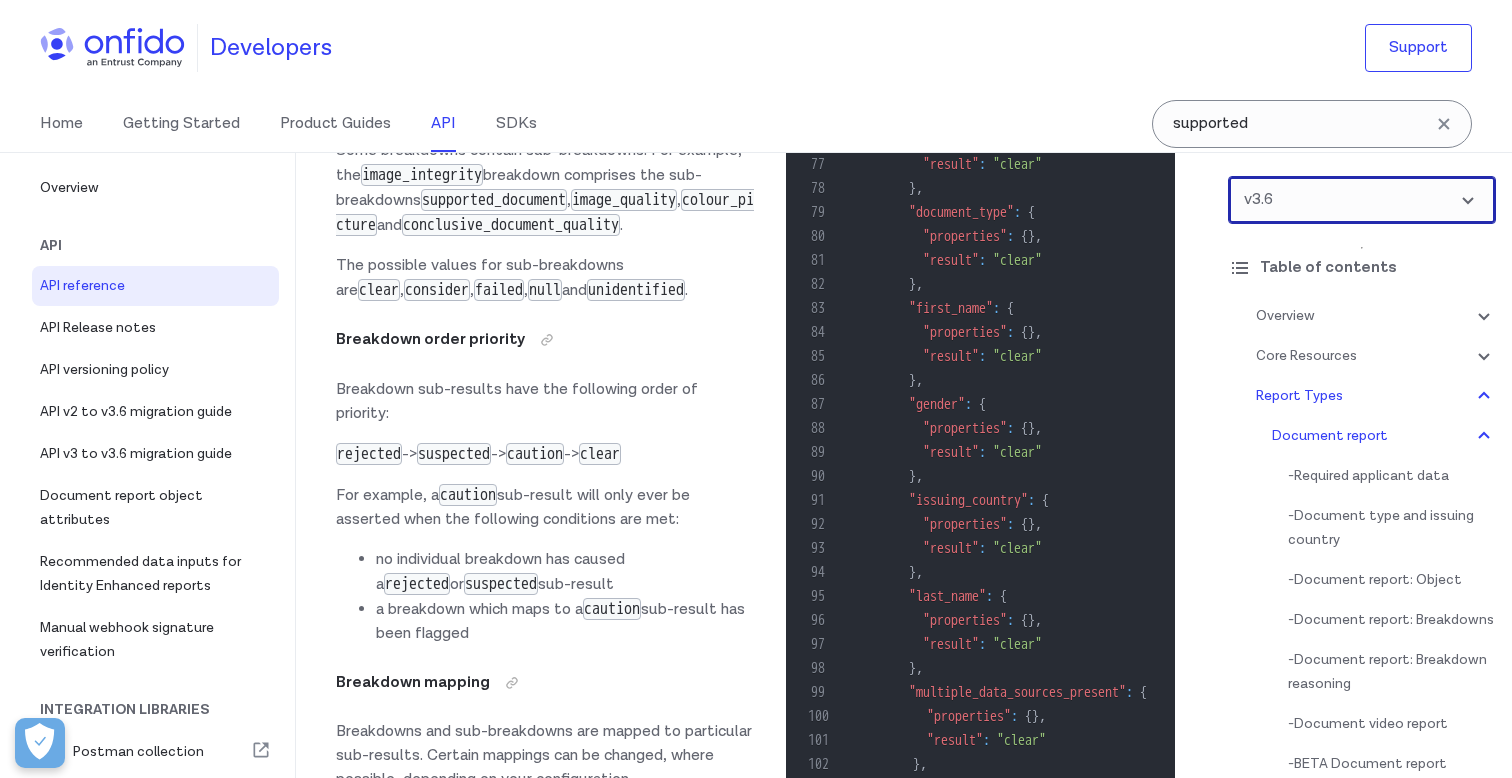 click at bounding box center [1362, 200] 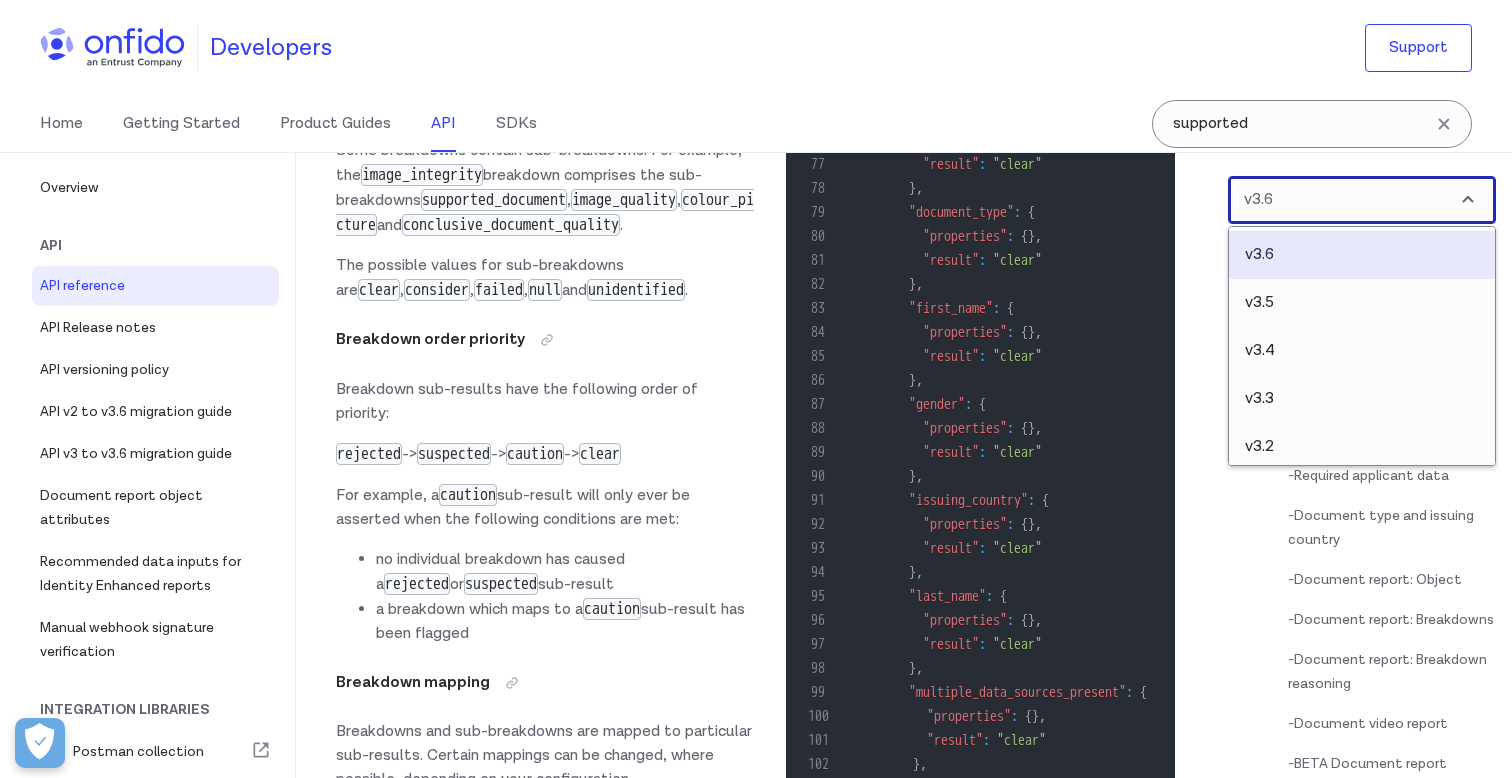 click at bounding box center [1362, 200] 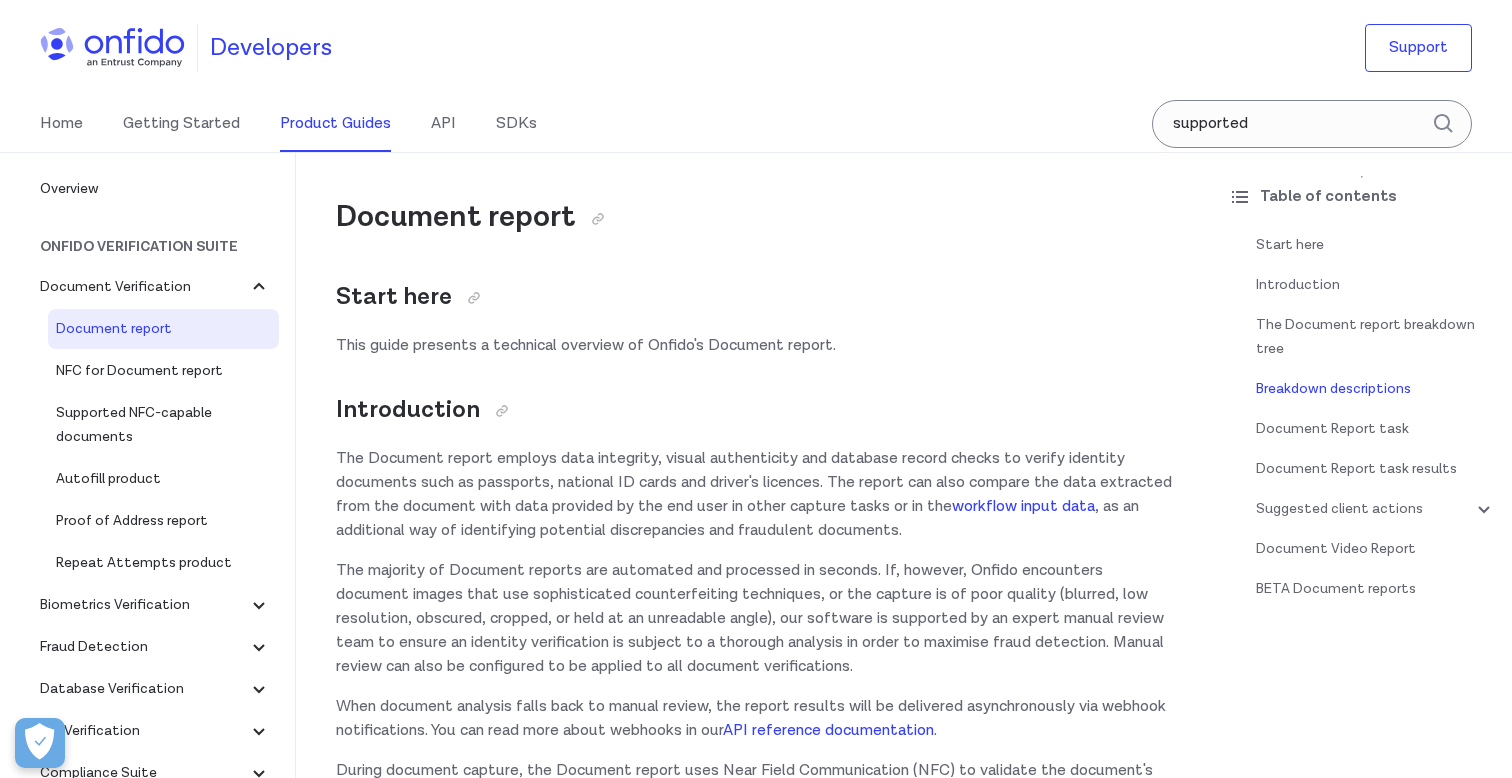 scroll, scrollTop: 4291, scrollLeft: 0, axis: vertical 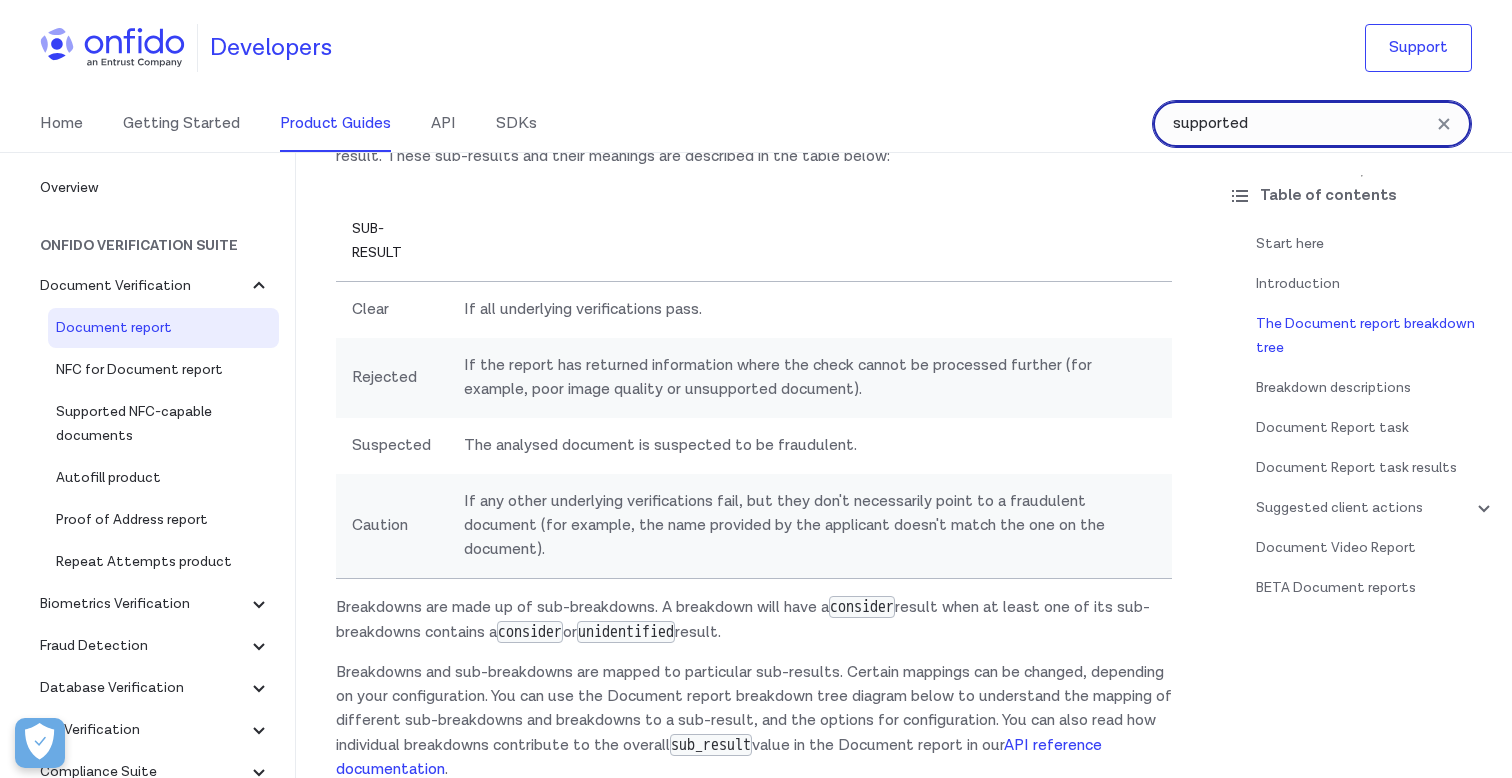 click on "supported" at bounding box center [1312, 124] 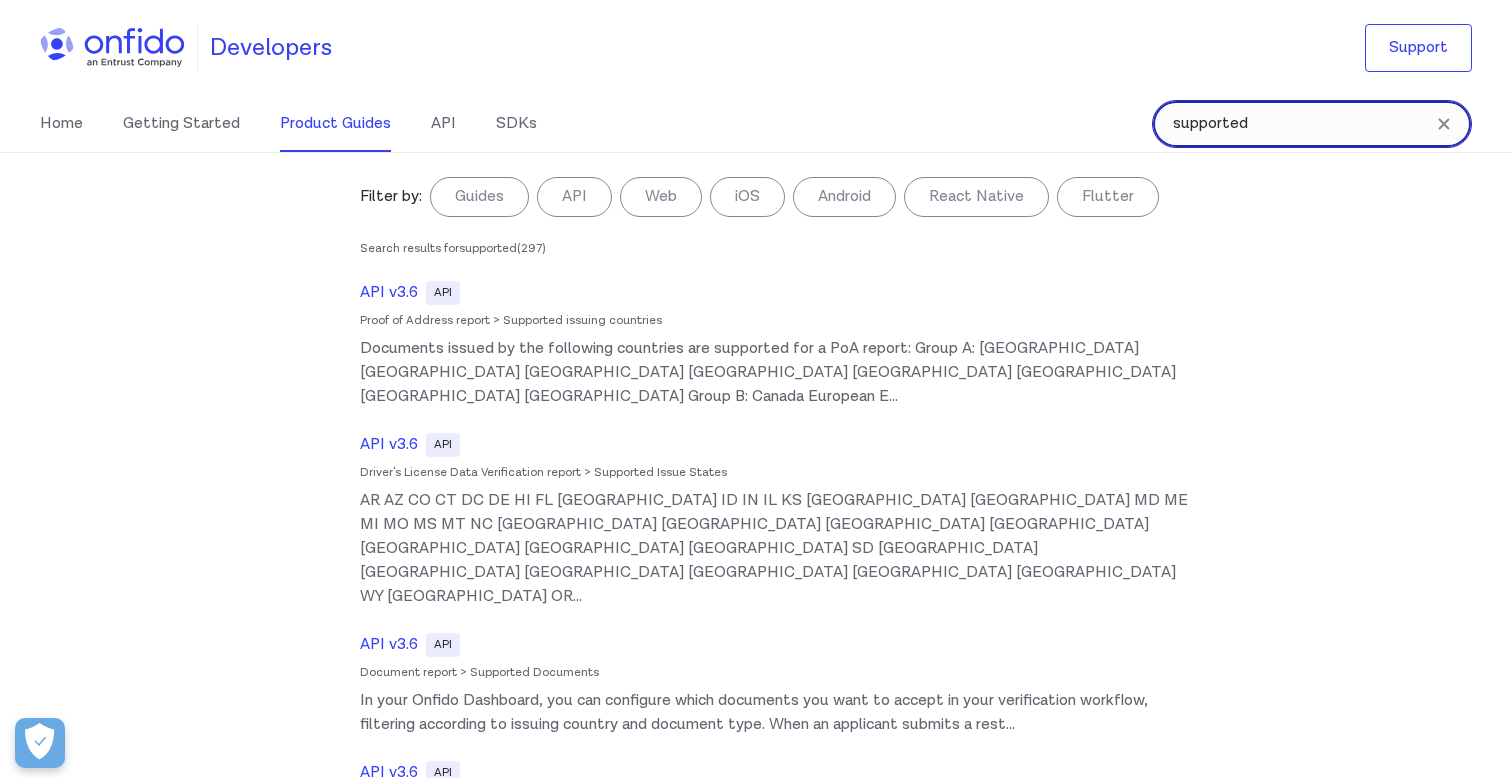 click on "supported" at bounding box center [1312, 124] 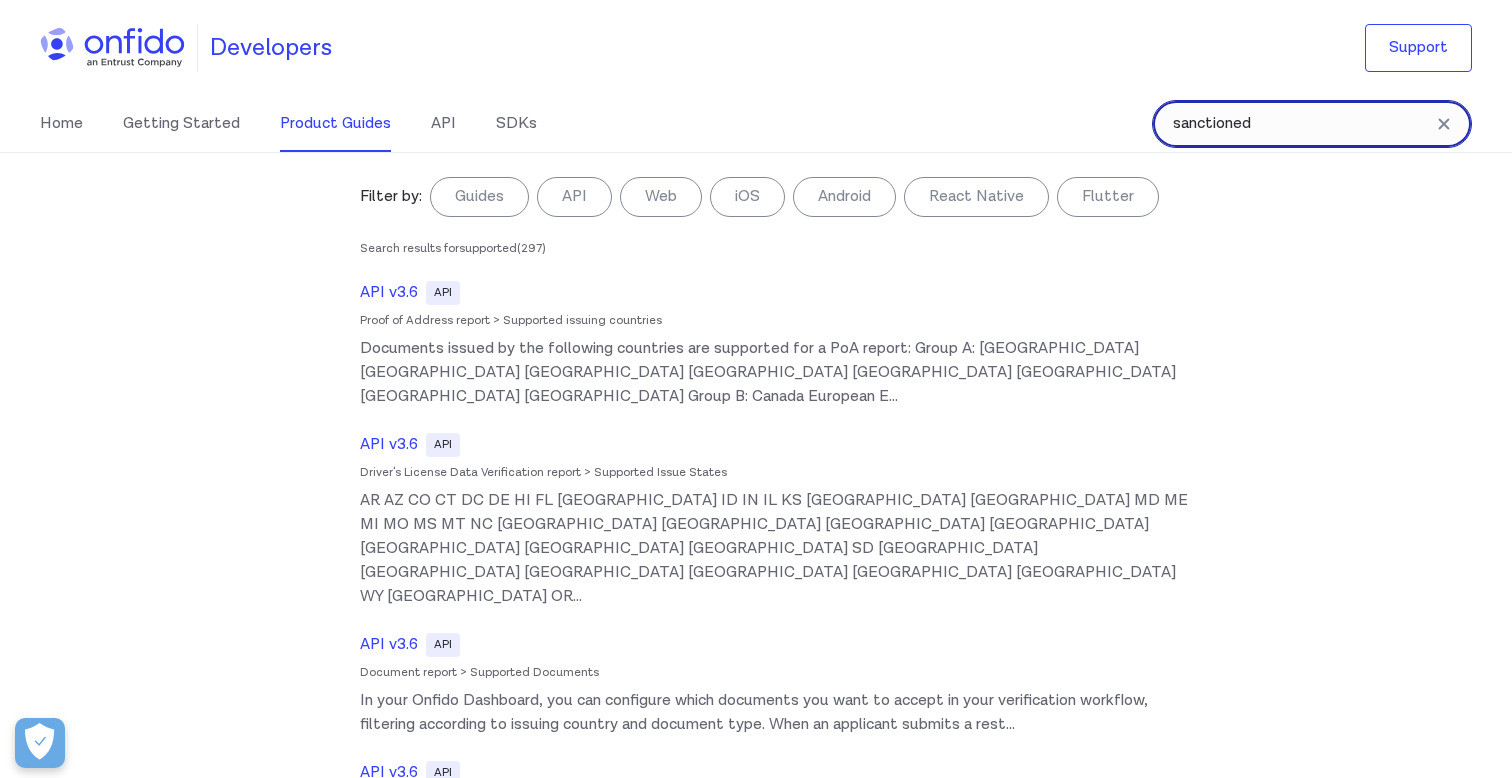 type on "sanctioned" 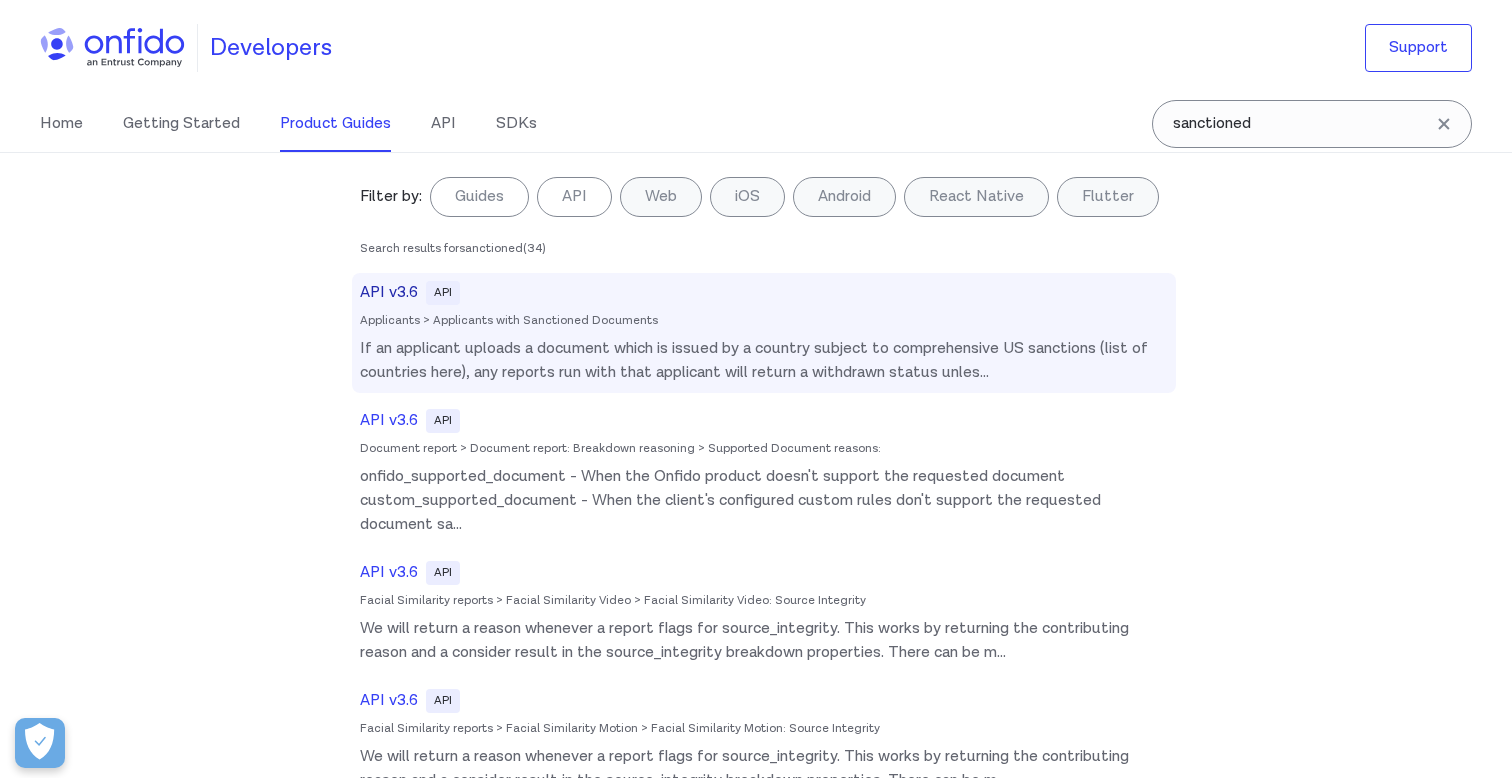 click on "API v3.6 API Applicants > Applicants with Sanctioned Documents If an applicant uploads a document which is issued by a country subject to comprehensive US sanctions (list of countries here), any reports run with that applicant will return a withdrawn status unles ..." at bounding box center [764, 333] 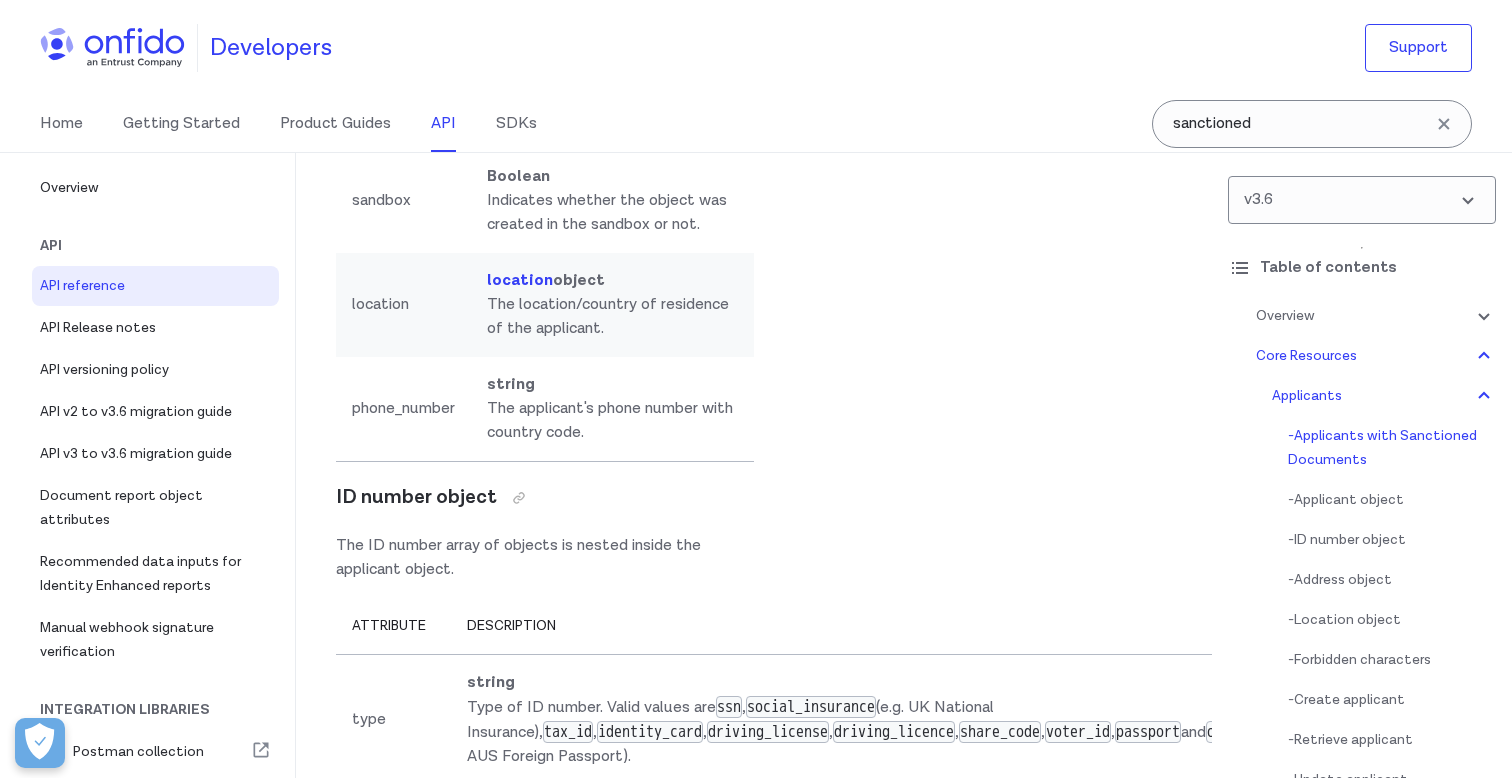 scroll, scrollTop: 23268, scrollLeft: 0, axis: vertical 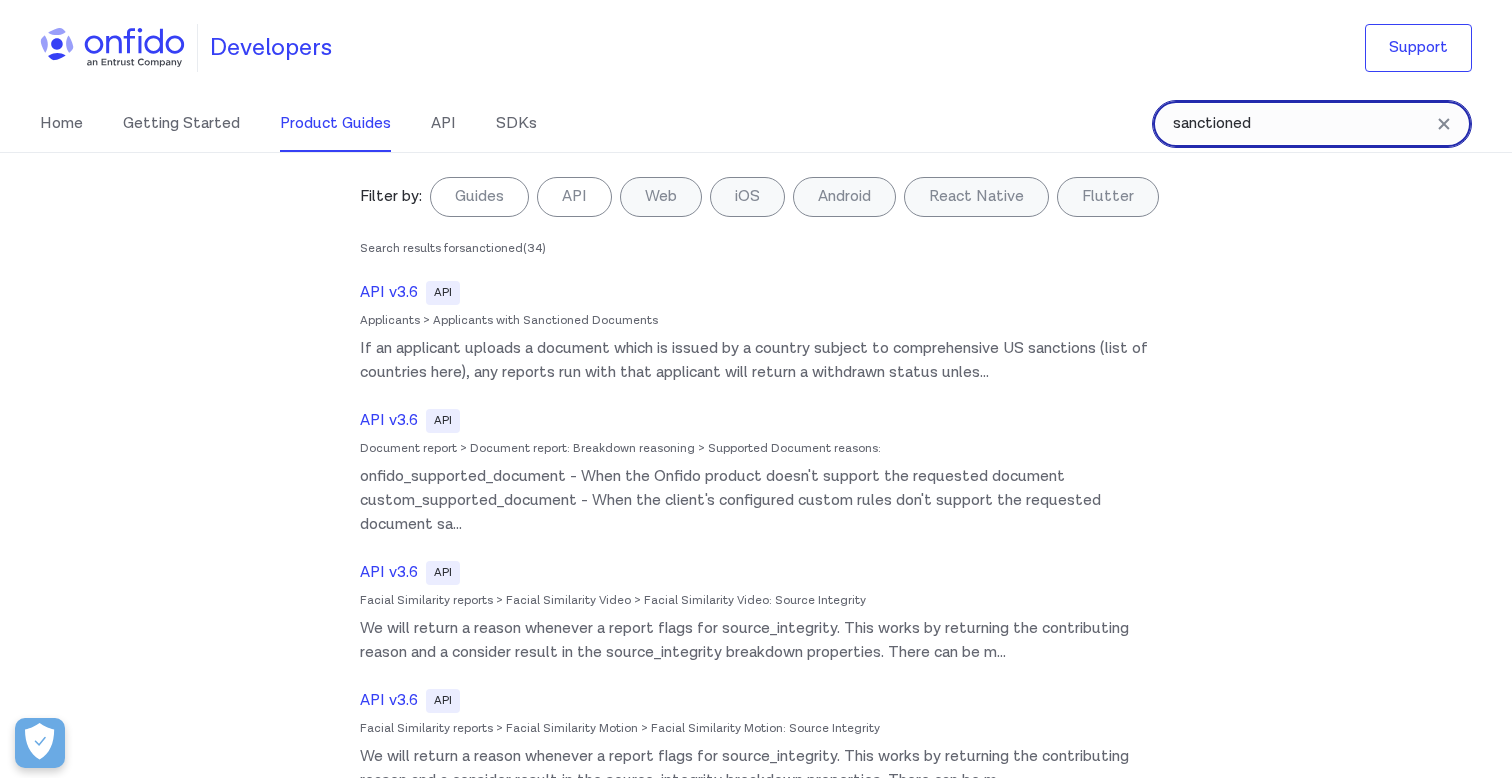 click on "sanctioned" at bounding box center [1312, 124] 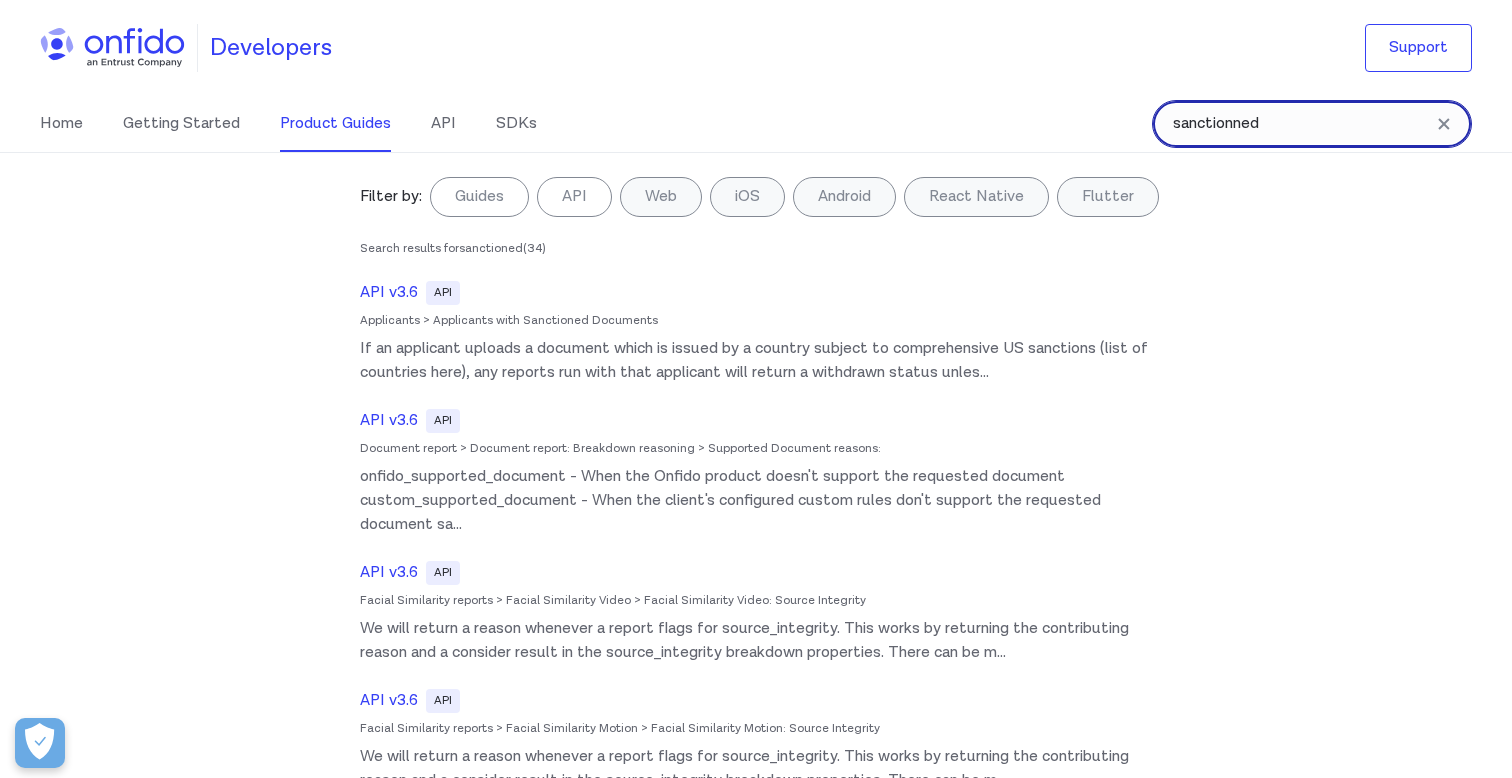 type on "sanctionned" 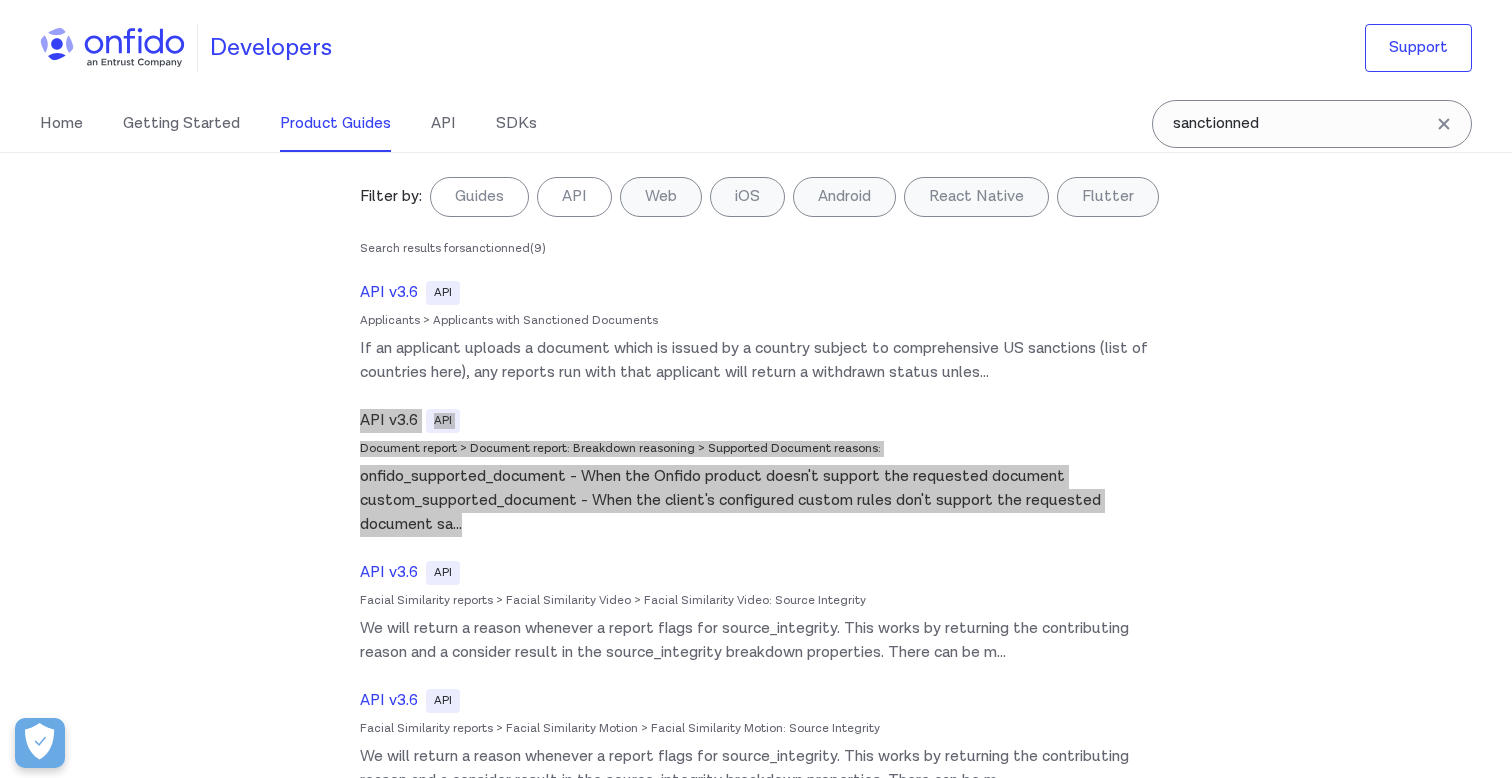 drag, startPoint x: 401, startPoint y: 419, endPoint x: 965, endPoint y: 74, distance: 661.15125 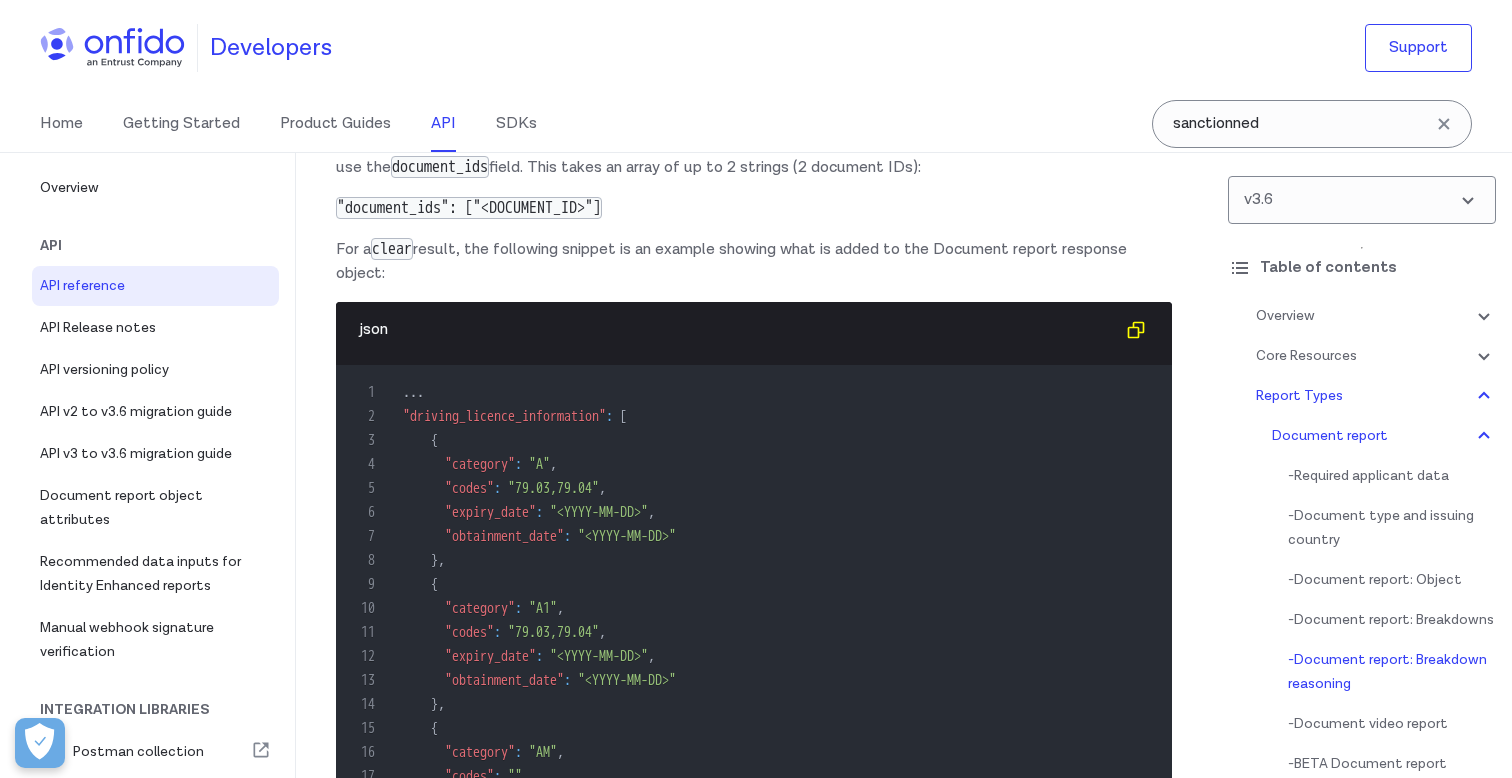 scroll, scrollTop: 97772, scrollLeft: 0, axis: vertical 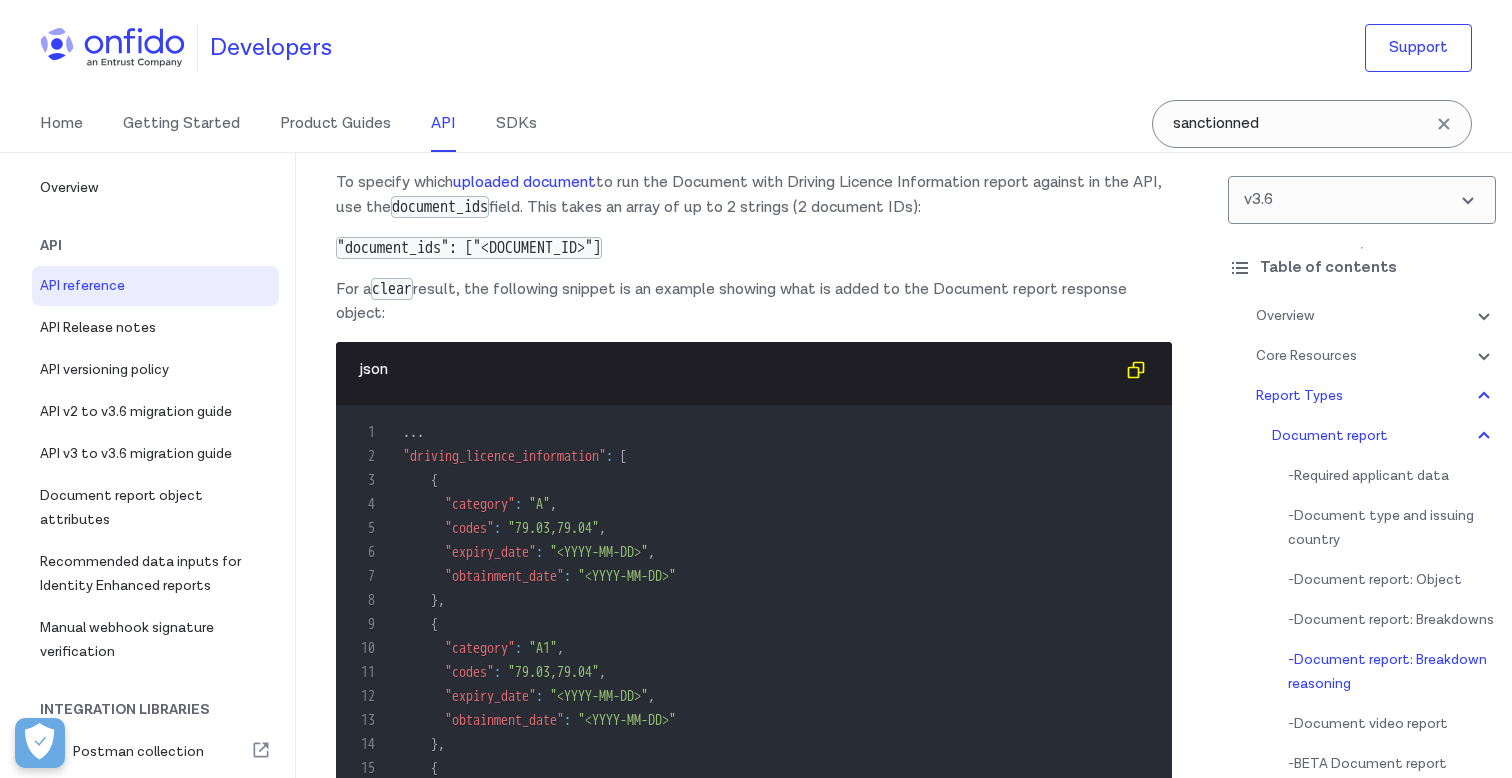 click at bounding box center [596, -3389] 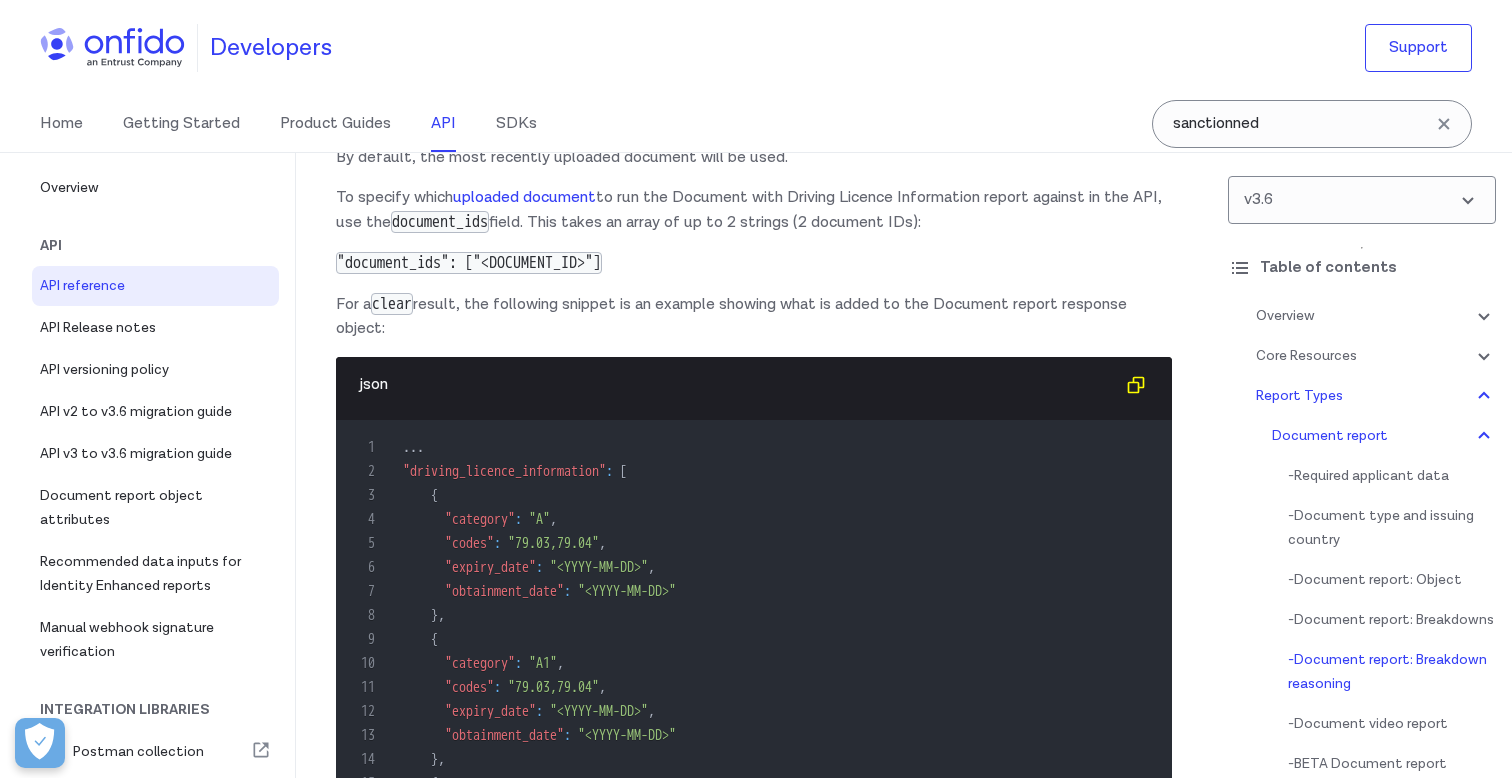scroll, scrollTop: 97837, scrollLeft: 0, axis: vertical 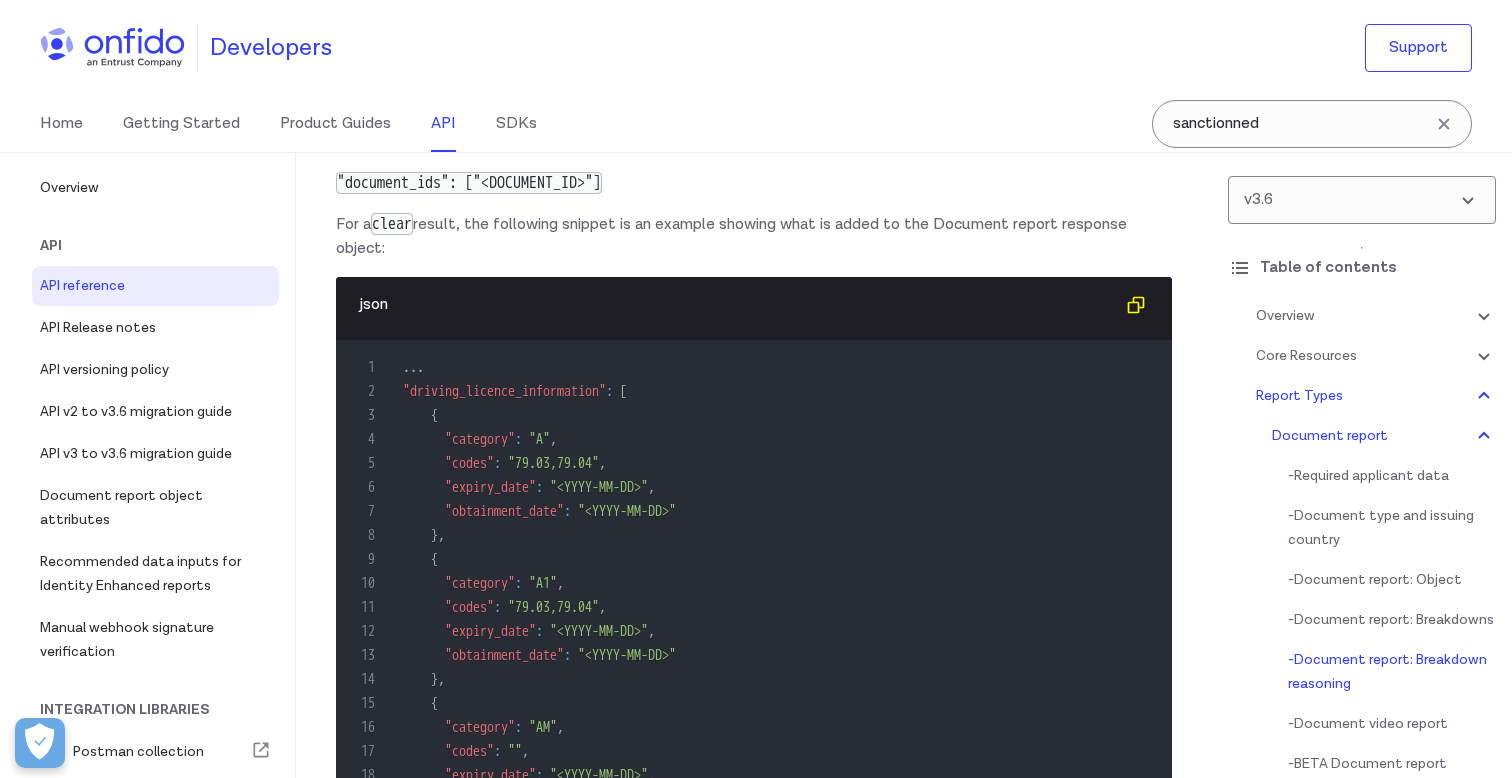 drag, startPoint x: 432, startPoint y: 483, endPoint x: 1284, endPoint y: 3, distance: 977.90796 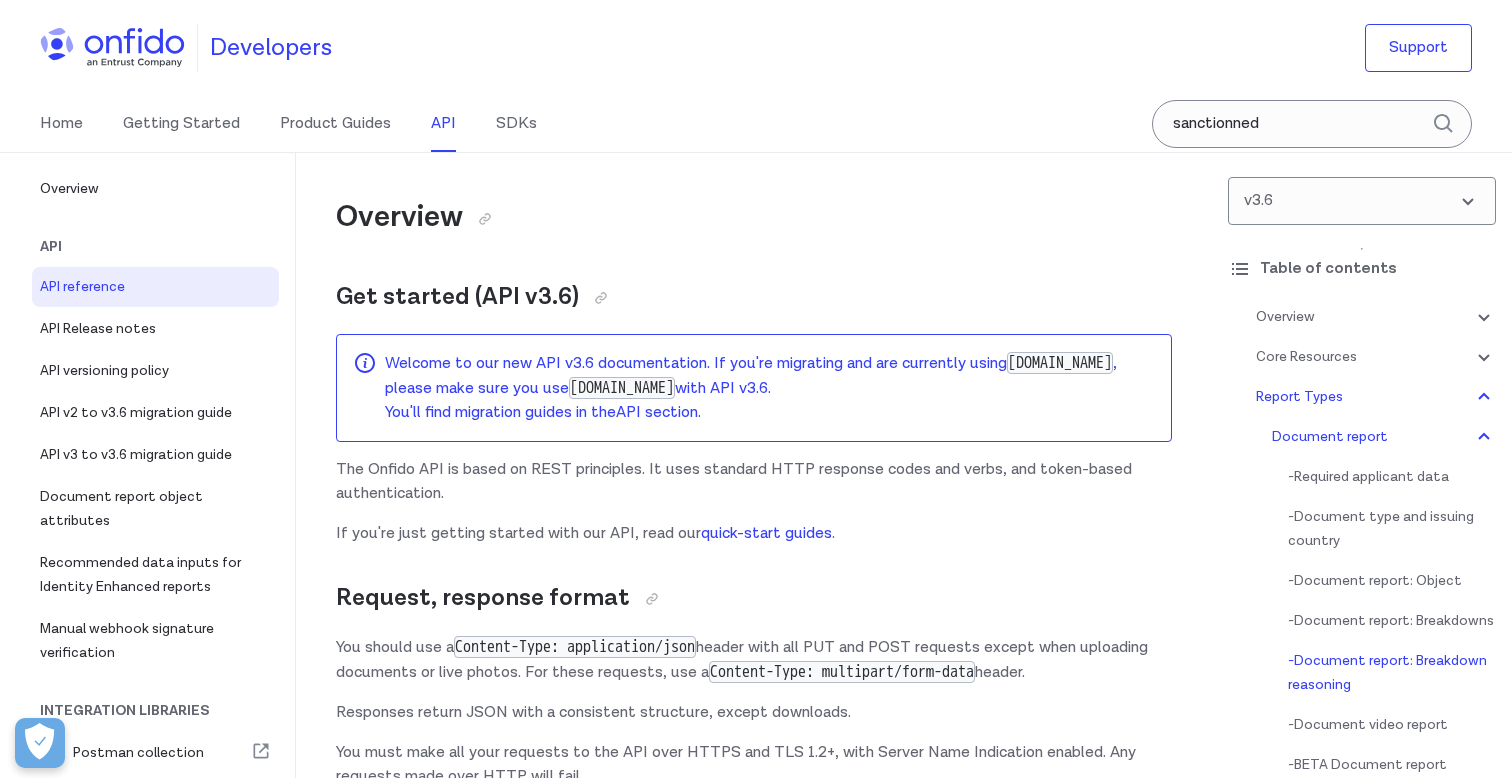 scroll, scrollTop: 97812, scrollLeft: 0, axis: vertical 